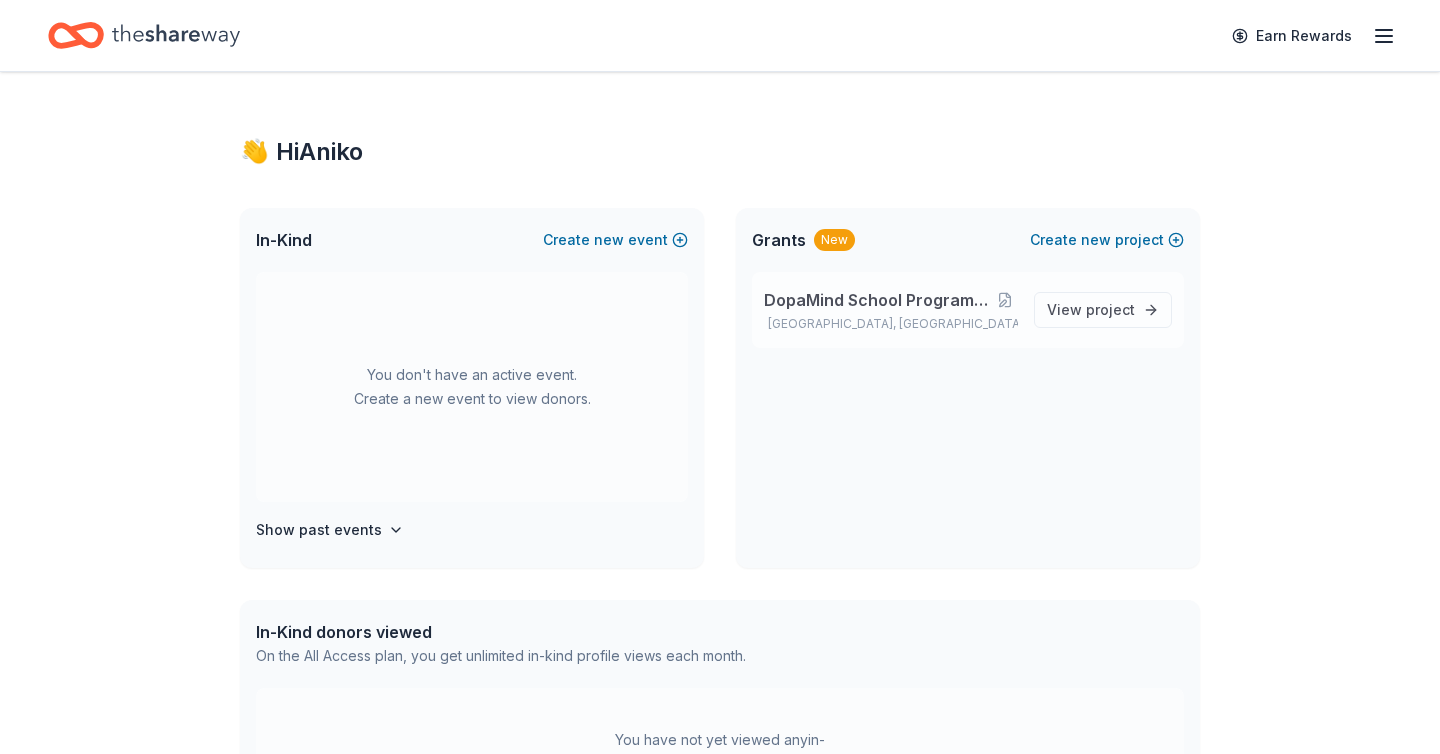 scroll, scrollTop: 0, scrollLeft: 0, axis: both 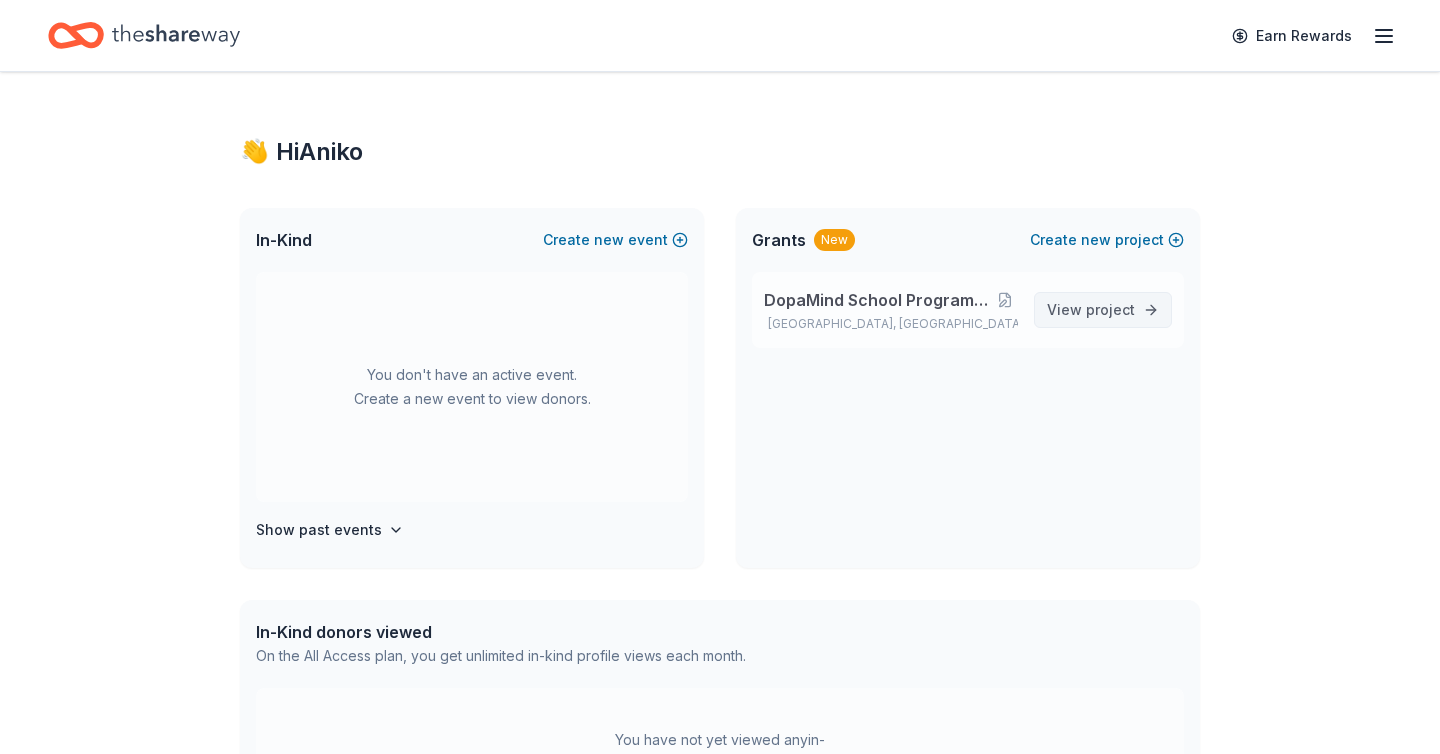 click on "View   project" at bounding box center [1091, 310] 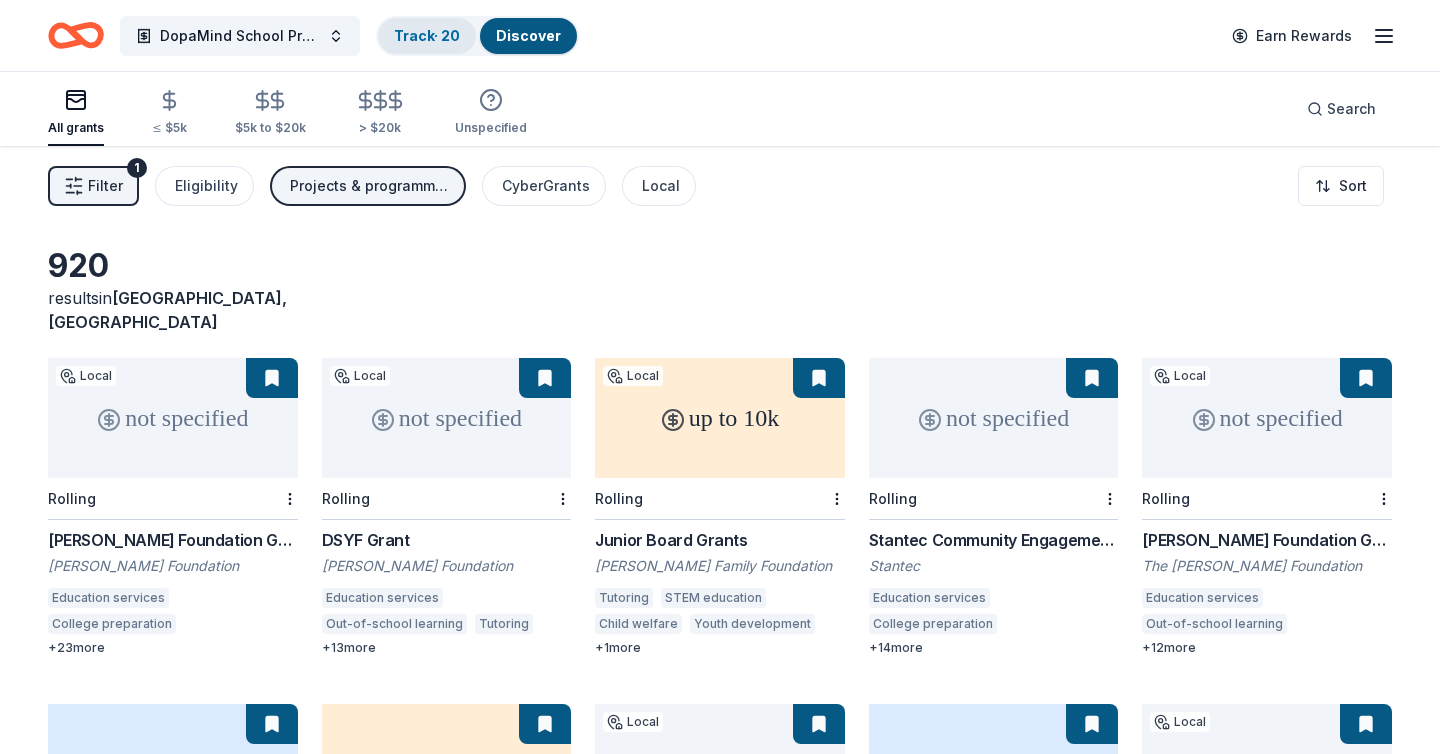 click on "Track  · 20" at bounding box center [427, 35] 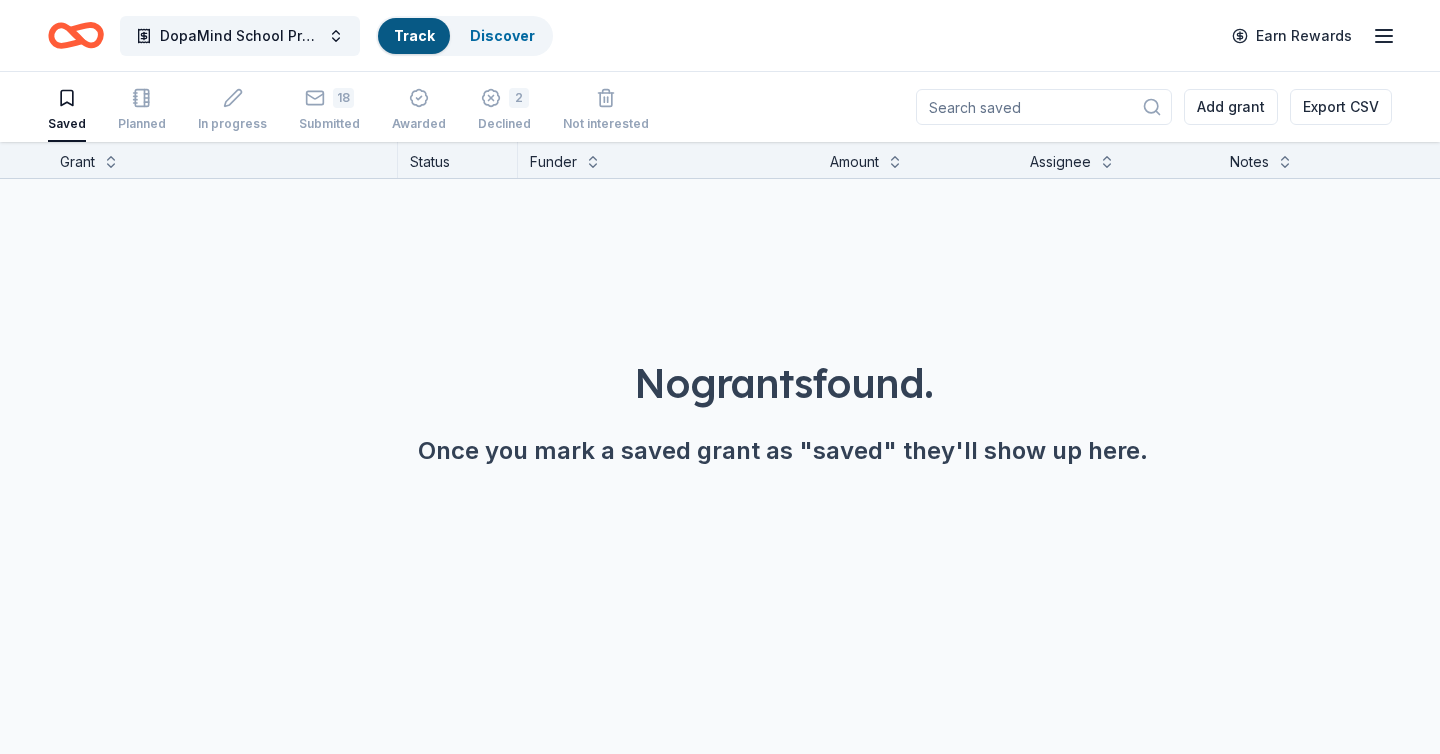 scroll, scrollTop: 1, scrollLeft: 0, axis: vertical 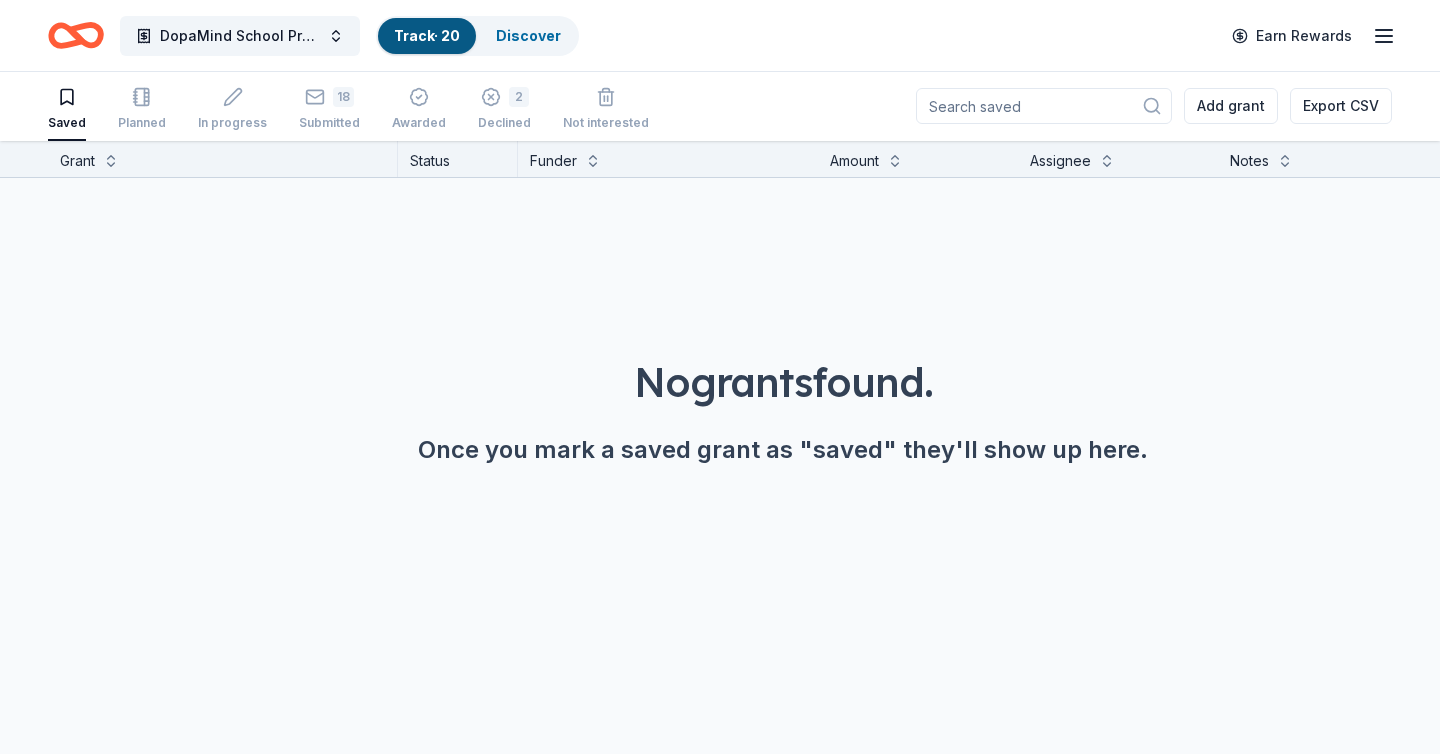 click on "Track  · 20" at bounding box center (427, 35) 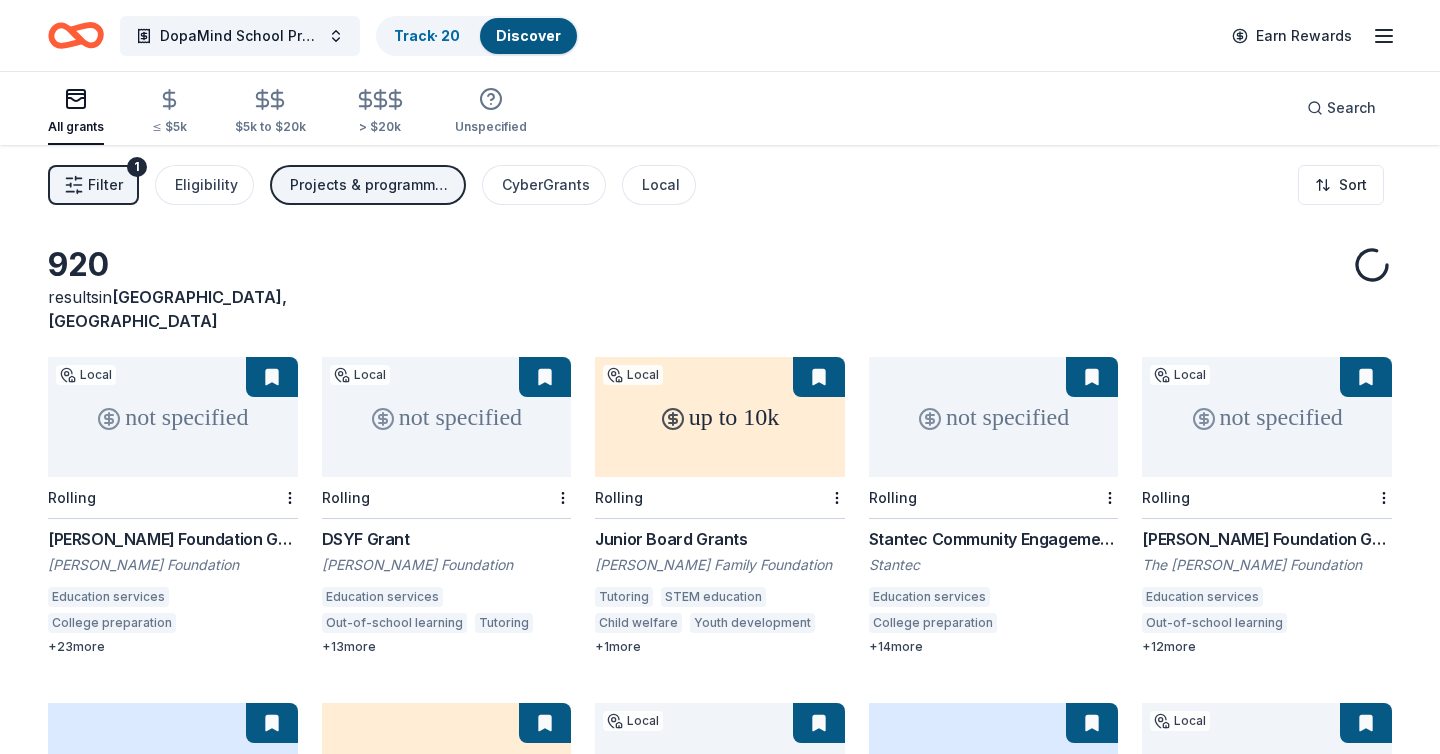 scroll, scrollTop: 0, scrollLeft: 0, axis: both 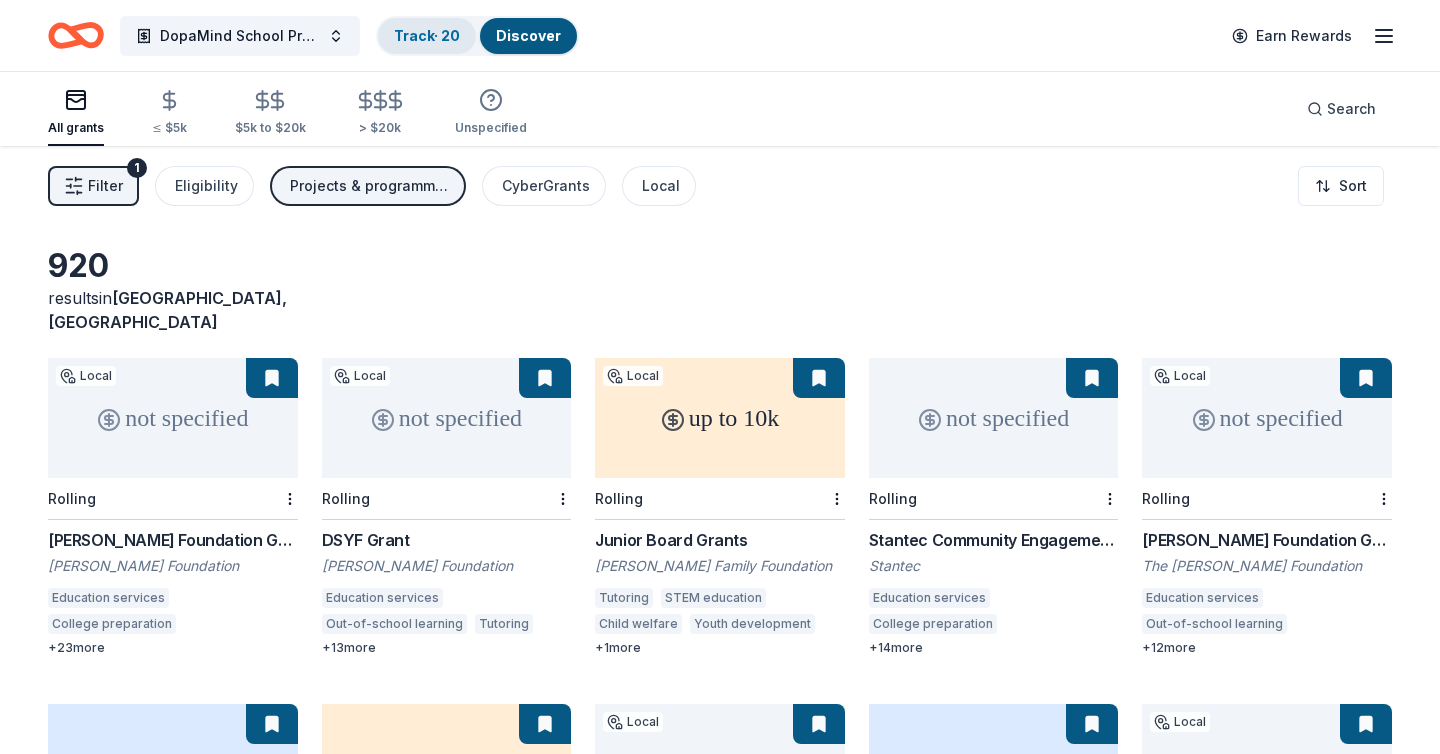 click on "Track  · 20" at bounding box center (427, 35) 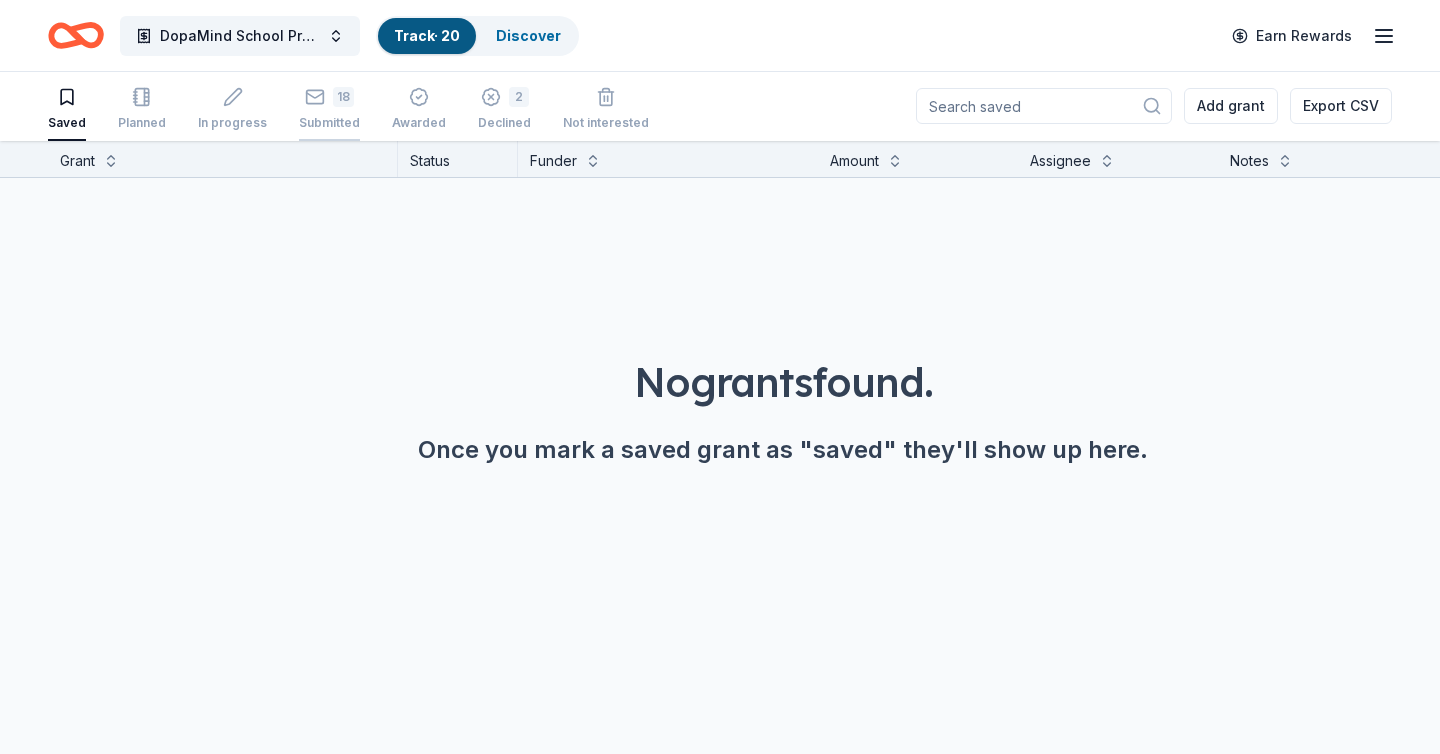 click 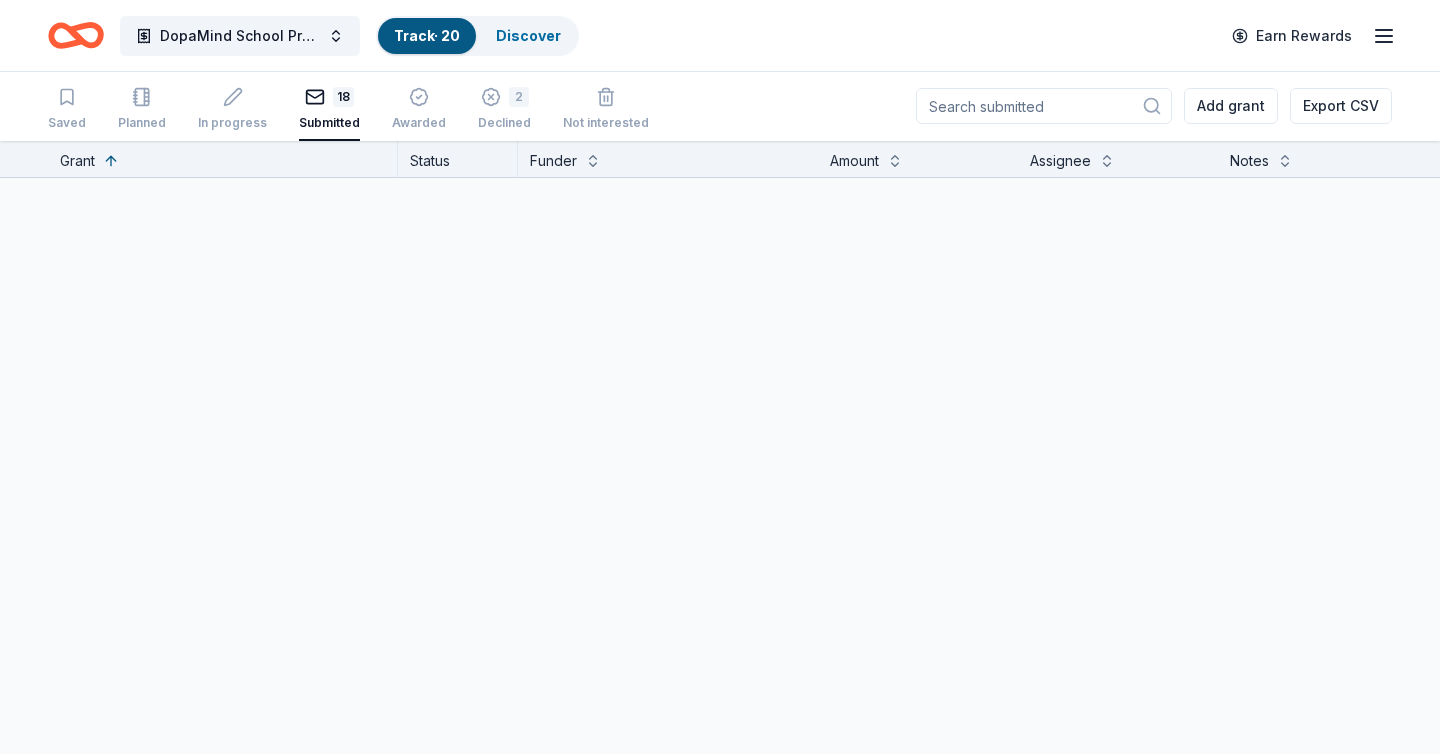 scroll, scrollTop: 0, scrollLeft: 0, axis: both 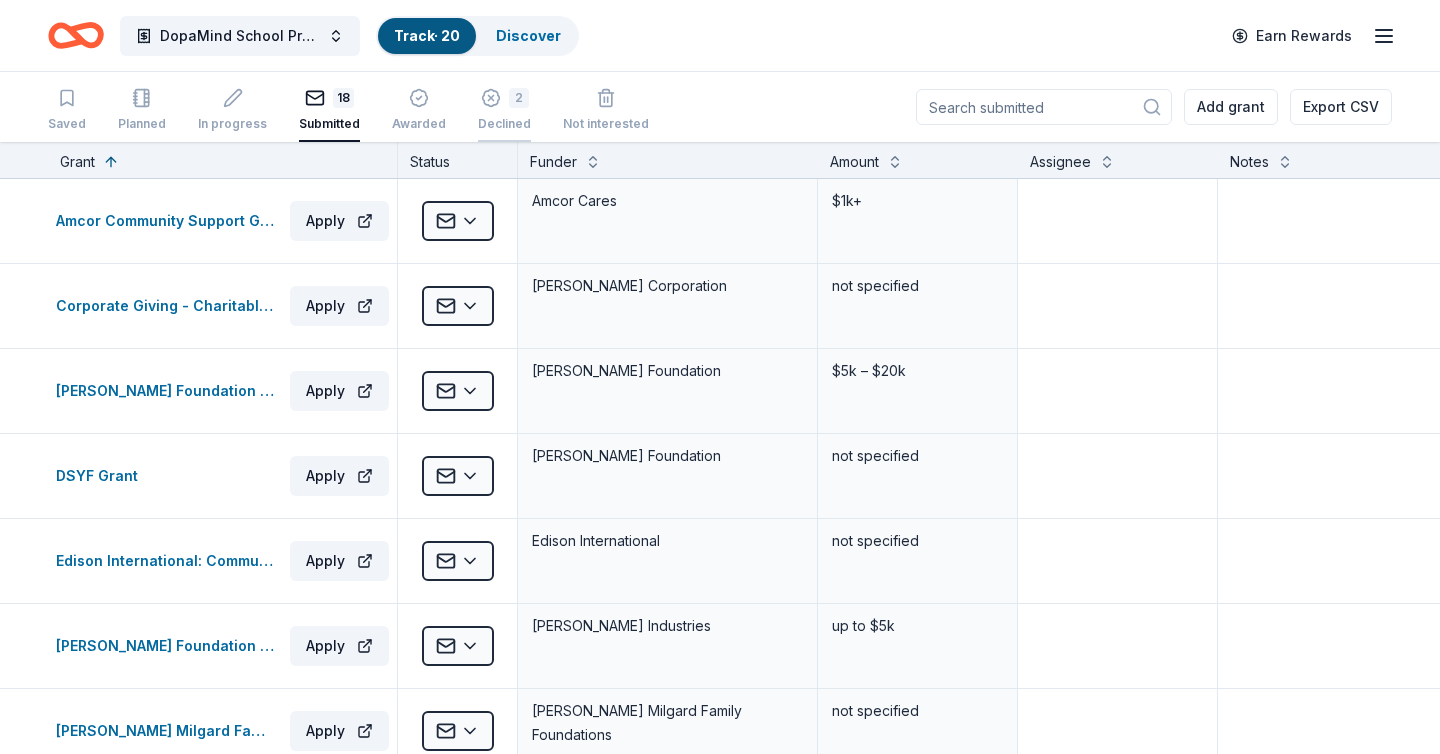 click on "2 Declined" at bounding box center [504, 110] 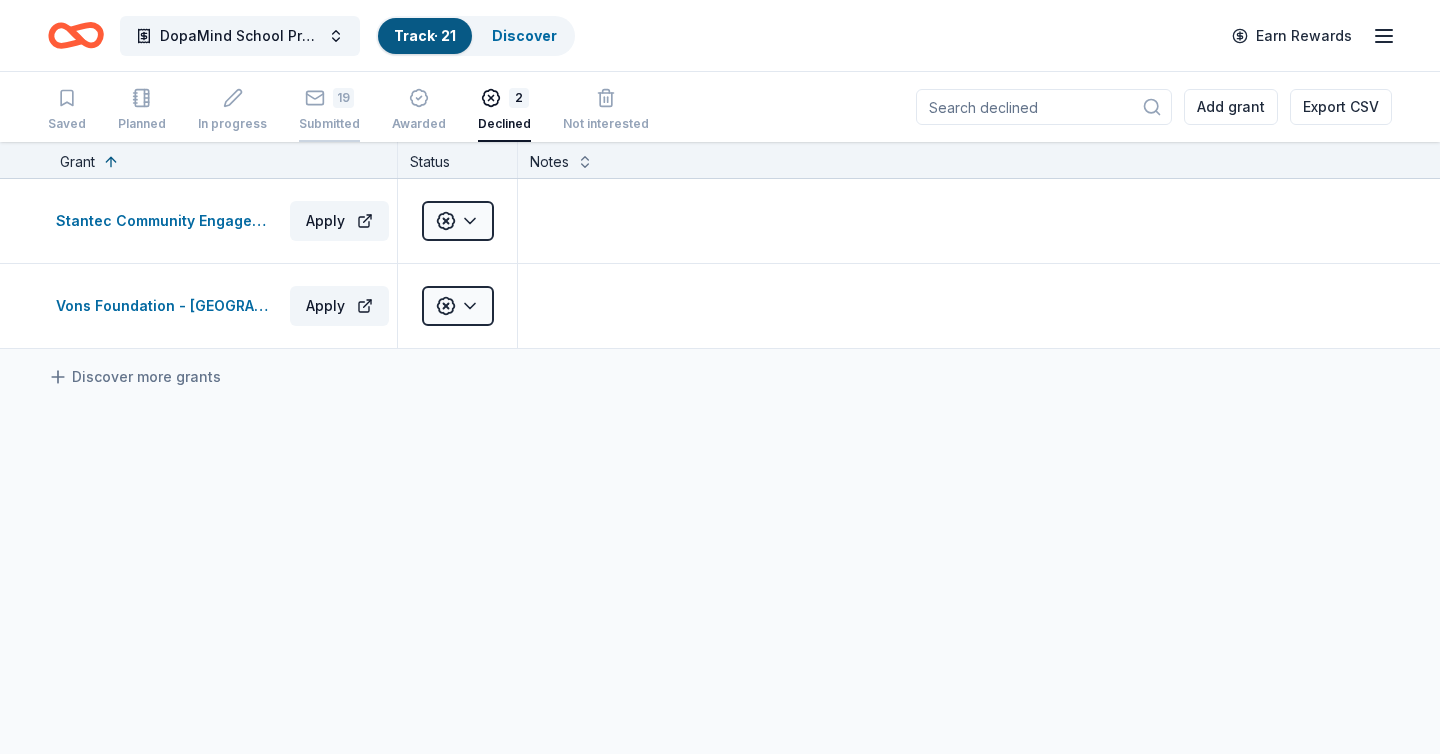 click on "Submitted" at bounding box center [329, 124] 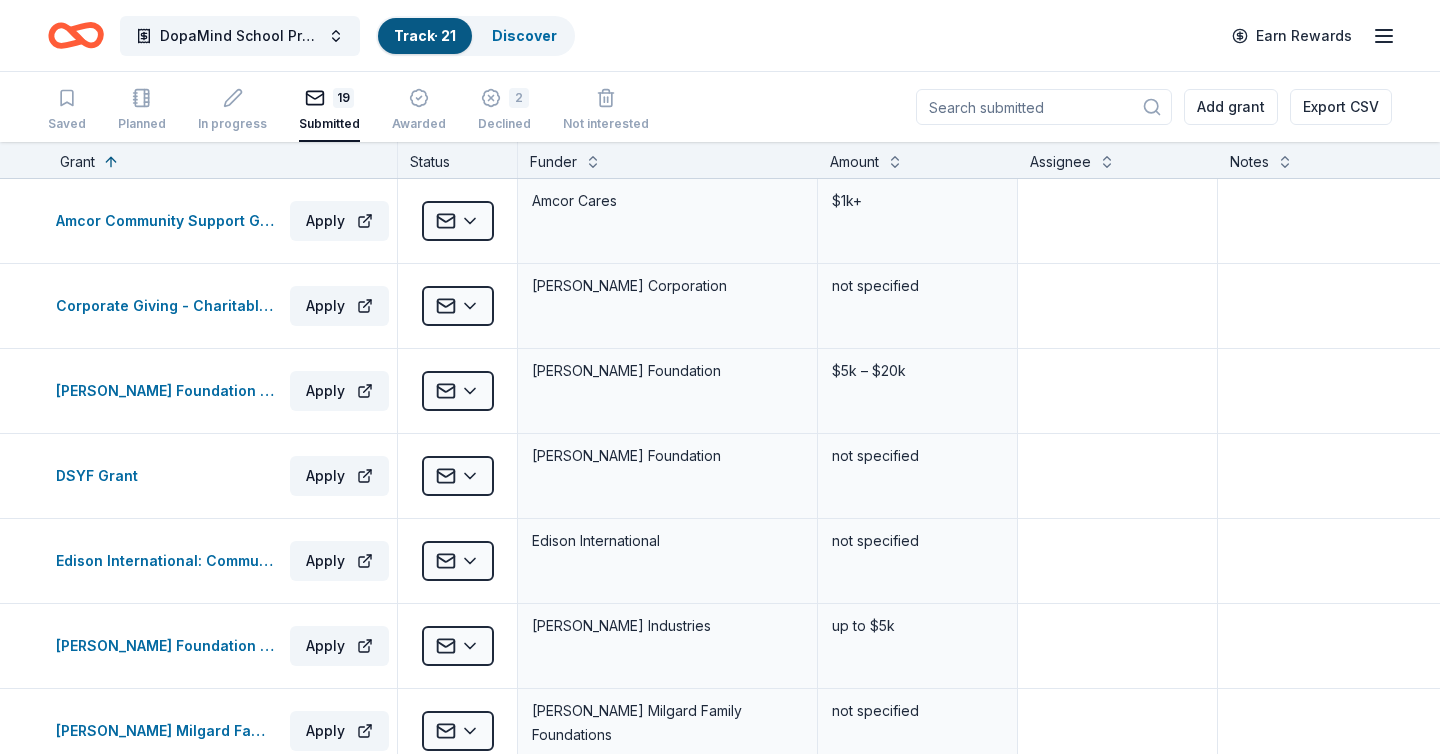 type 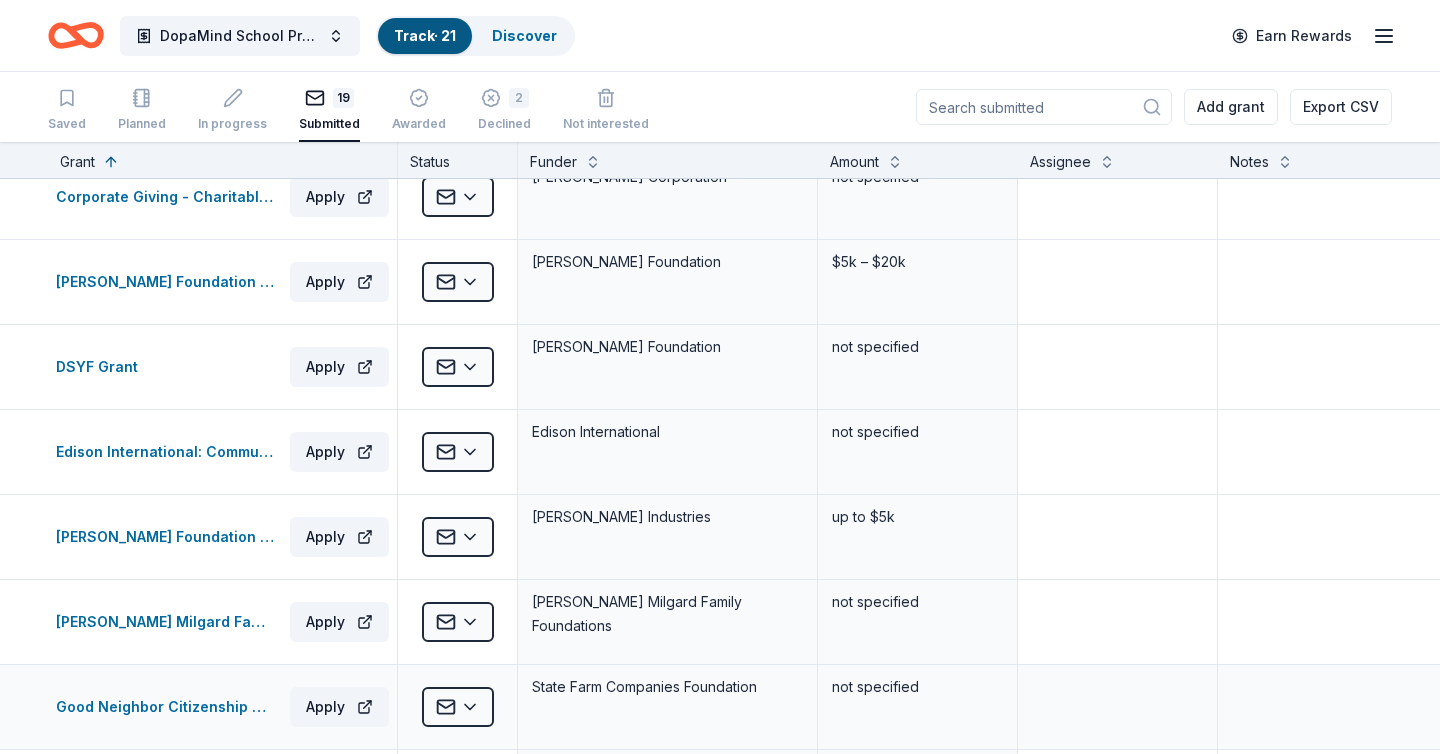 scroll, scrollTop: 103, scrollLeft: 0, axis: vertical 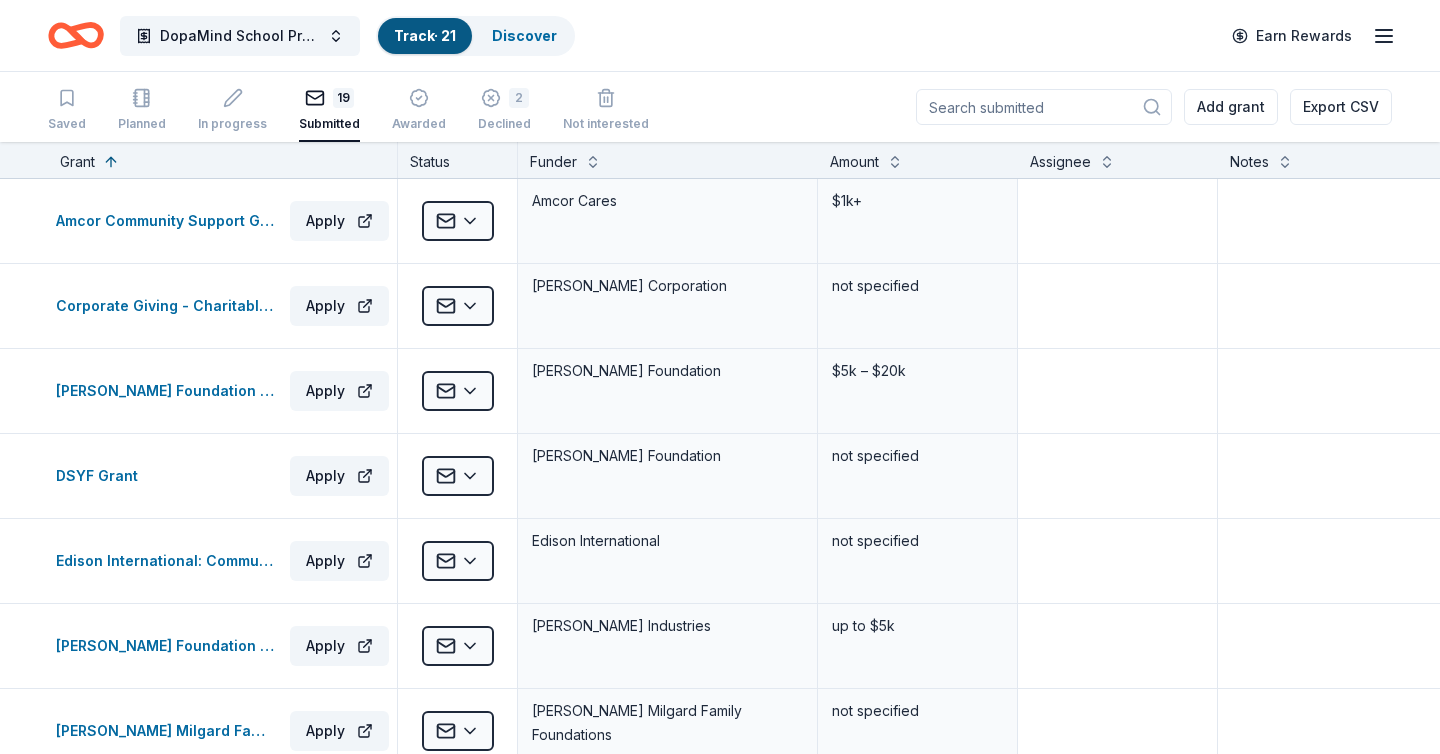 click on "Track  · 21" at bounding box center (425, 35) 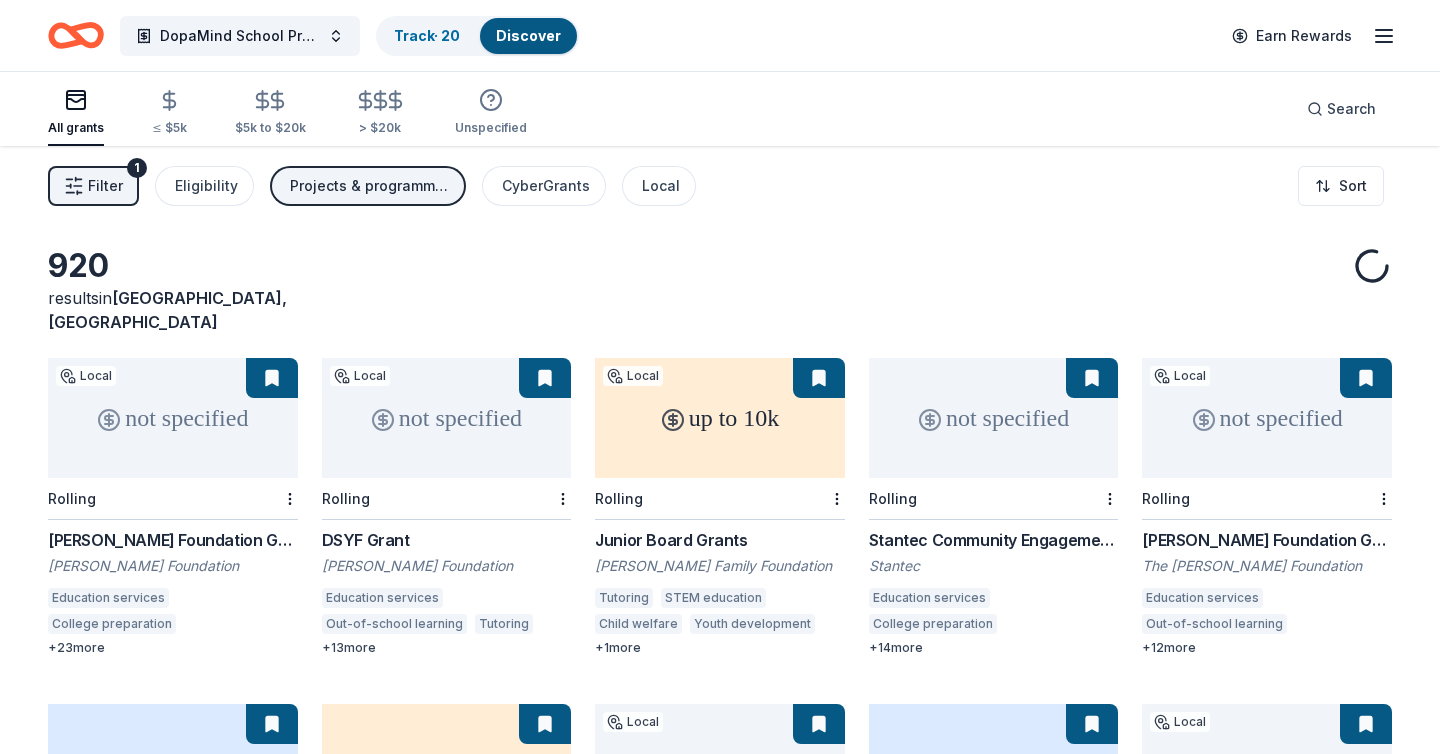 click on "Discover" at bounding box center (528, 35) 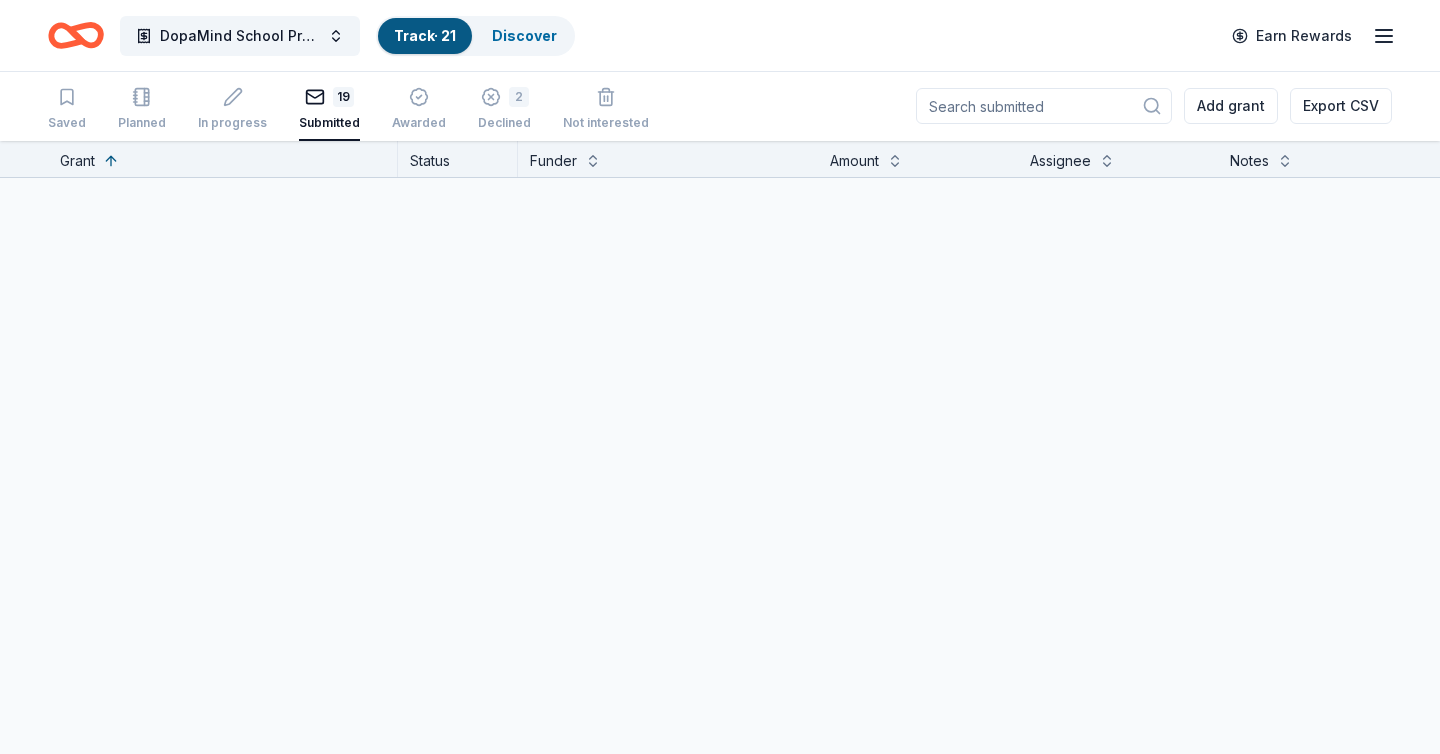 scroll, scrollTop: 1, scrollLeft: 0, axis: vertical 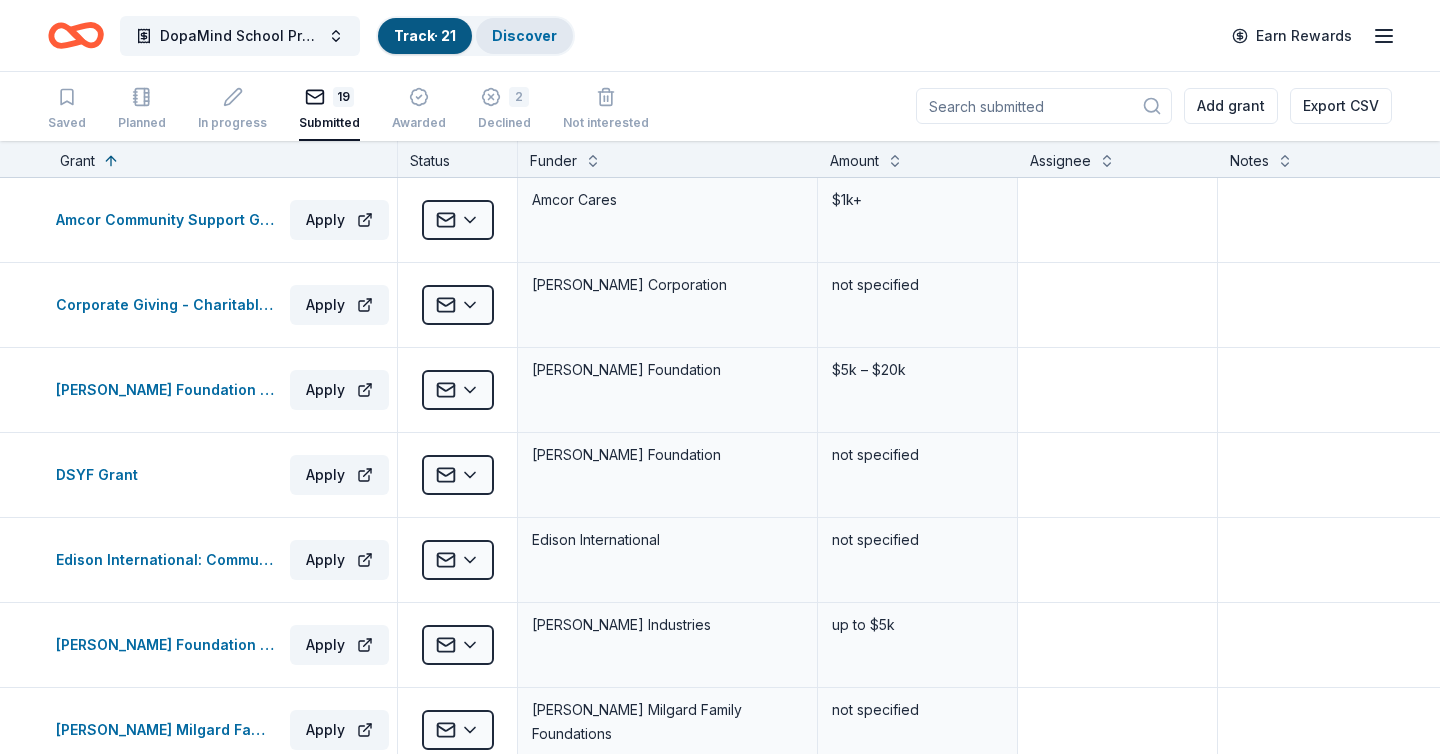 click on "Discover" at bounding box center (524, 35) 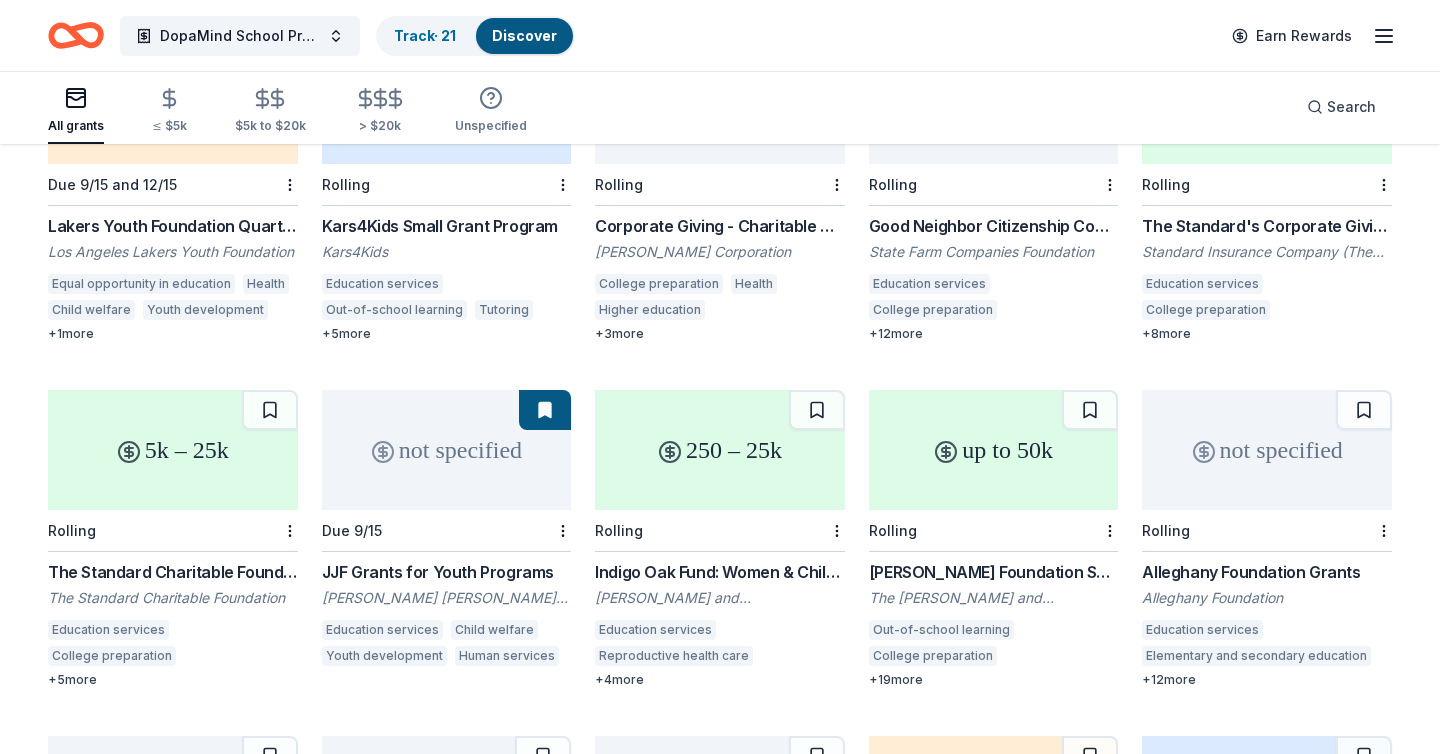 scroll, scrollTop: 1359, scrollLeft: 0, axis: vertical 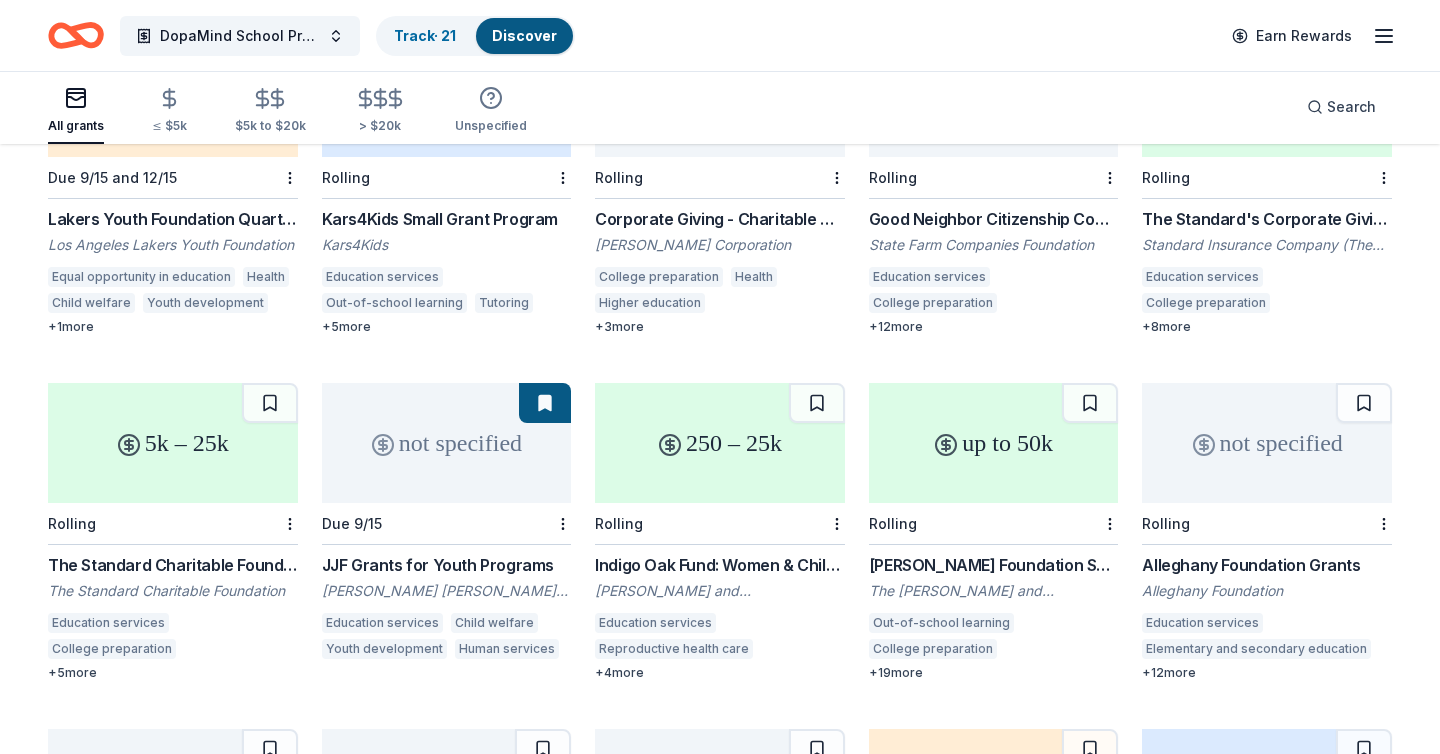 click on "The Standard Charitable Foundation Grant" at bounding box center (173, 565) 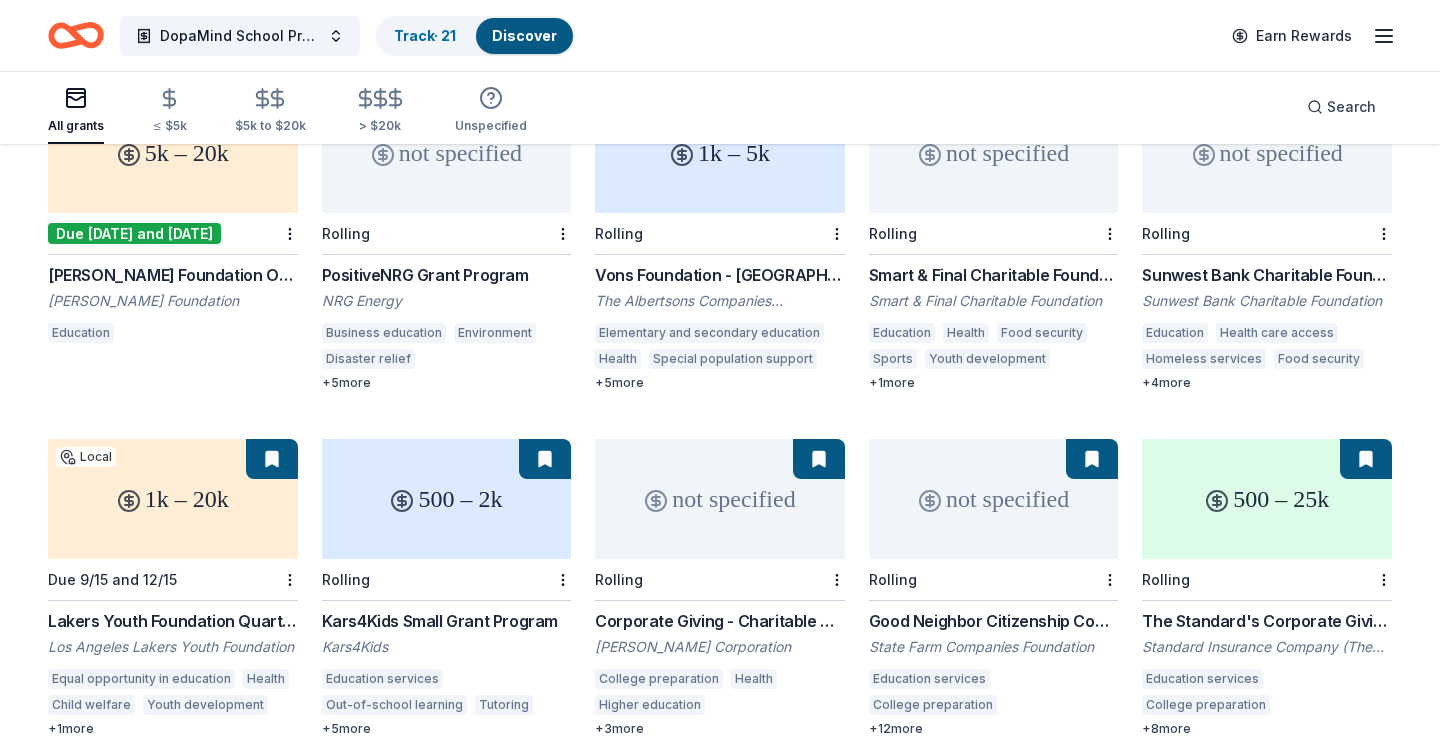 scroll, scrollTop: 962, scrollLeft: 0, axis: vertical 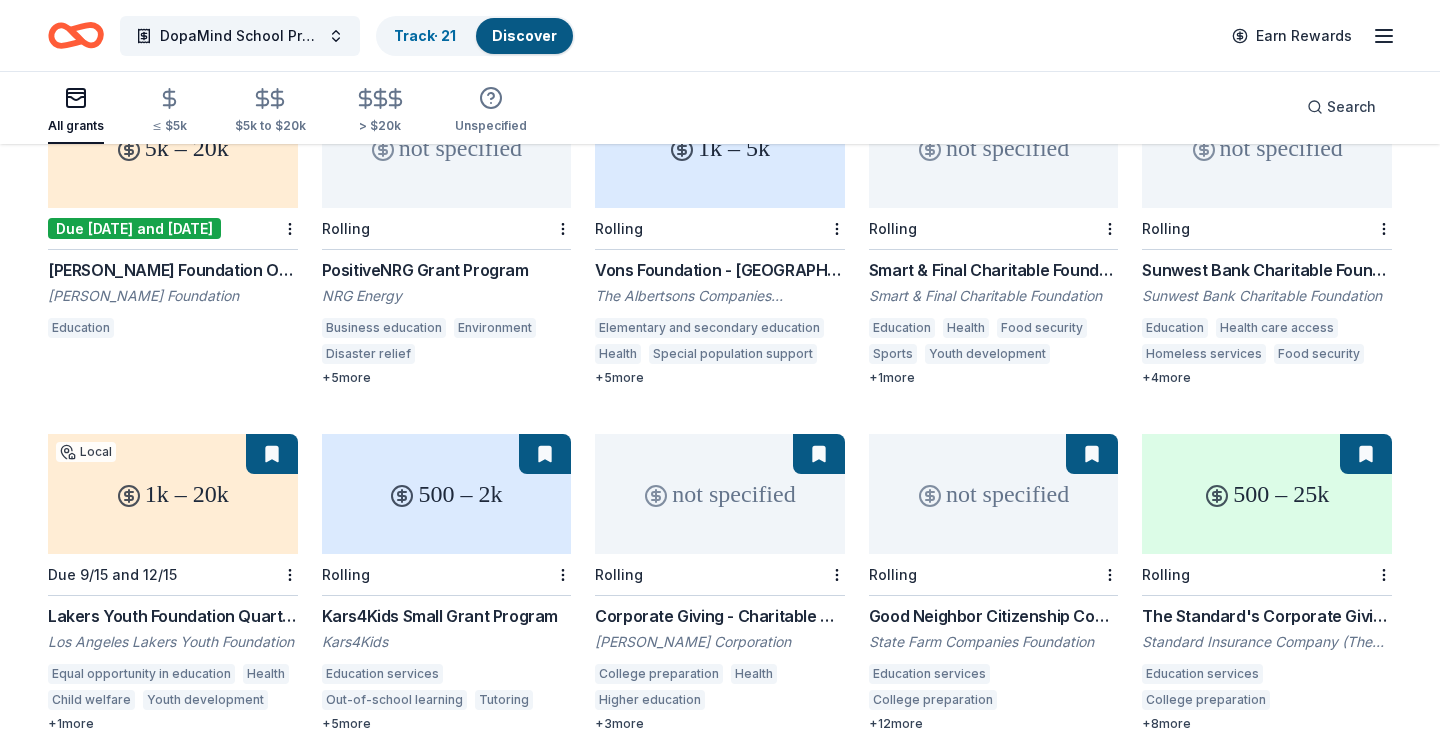 click on "The Standard's Corporate Giving Program" at bounding box center [1267, 616] 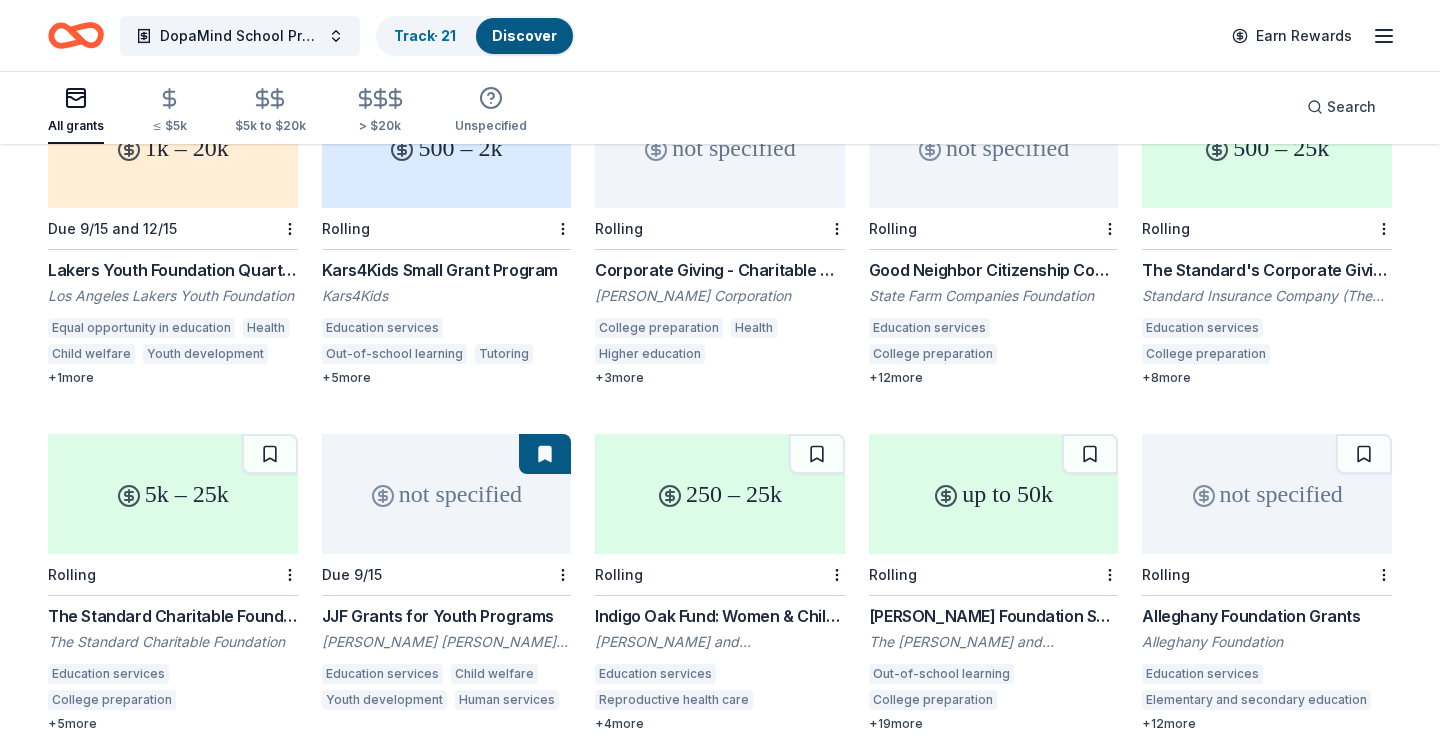 scroll, scrollTop: 1329, scrollLeft: 0, axis: vertical 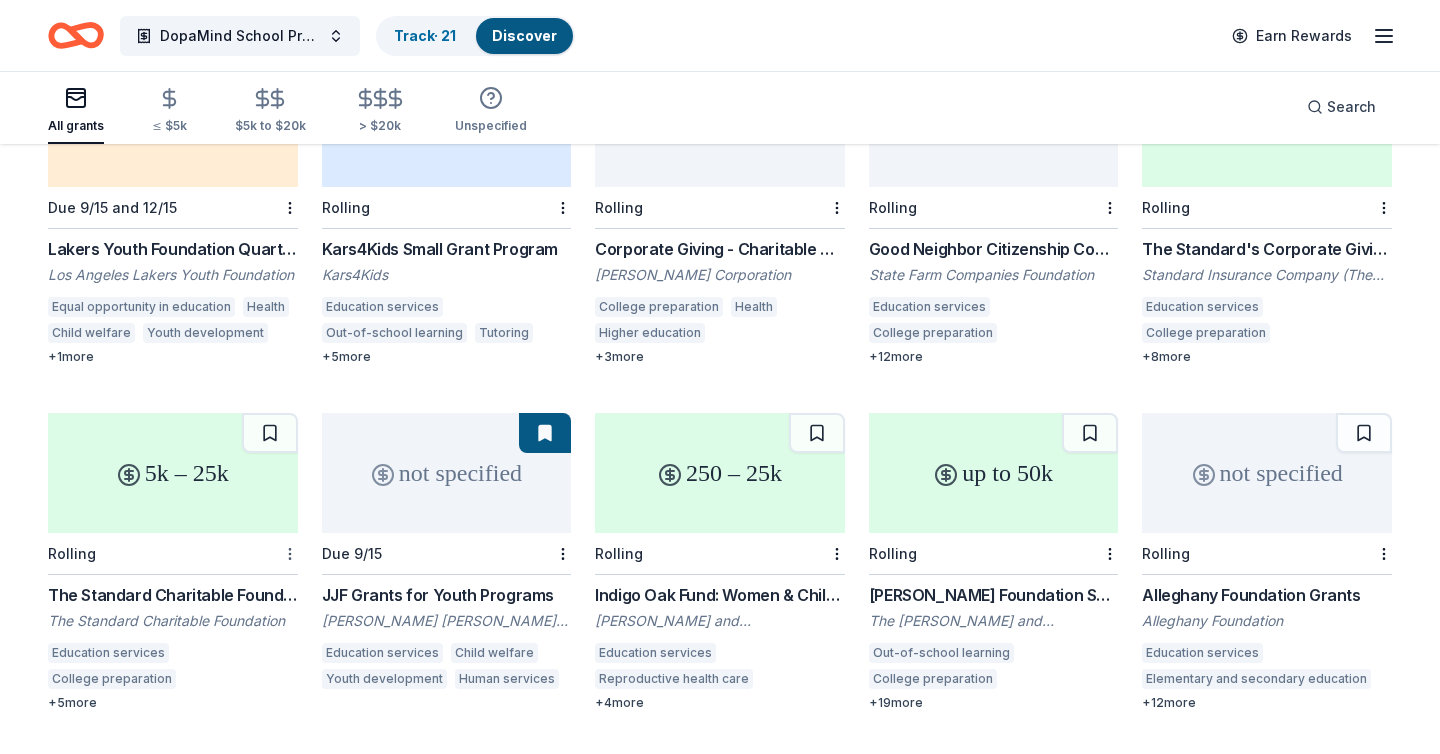 click on "DopaMind School Programs and Assemblies Track  · 21 Discover Earn Rewards All grants ≤ $5k $5k to $20k > $20k Unspecified Search 920 results  in  Northridge, CA not specified Local Rolling Ralph M. Parsons Foundation Grant Ralph M. Parsons Foundation Education services College preparation Higher education Health care access Health care clinics Radio Early childhood education Elementary and secondary education Vocational education Health Emergency care Mental and behavioral disorders Performing arts Human services Museums Cultural awareness Arts education Visual arts Basic and emergency aid Child welfare Homeless services Senior services Youth development Arts and culture Leadership development Civic participation +  23  more not specified Local Rolling DSYF Grant Elbridge Stuart Foundation Education services Out-of-school learning Tutoring College preparation Adult literacy Early childhood education Performing arts Youth development Sports Visual arts Child development Cultural awareness Camps +  13  more" at bounding box center [720, -952] 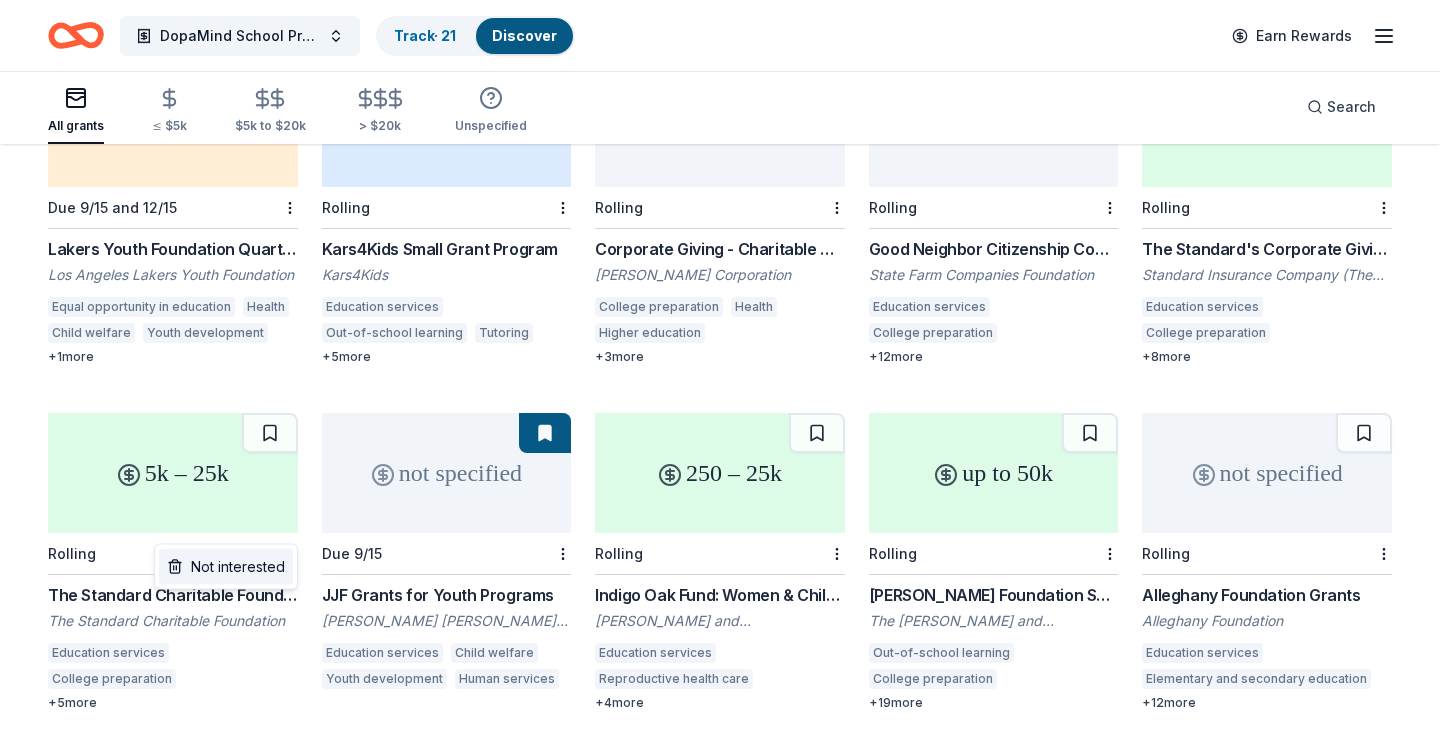 click on "Not interested" at bounding box center (226, 567) 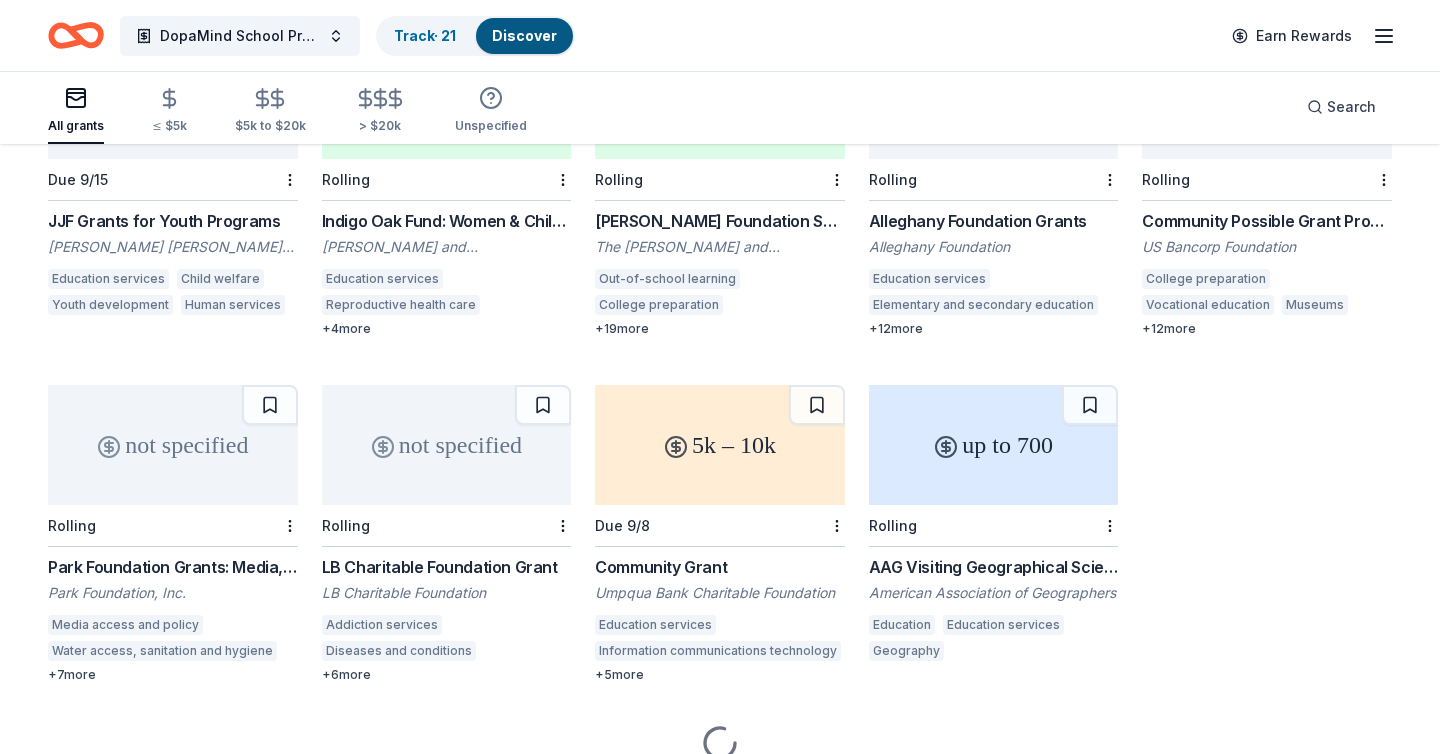 scroll, scrollTop: 1704, scrollLeft: 0, axis: vertical 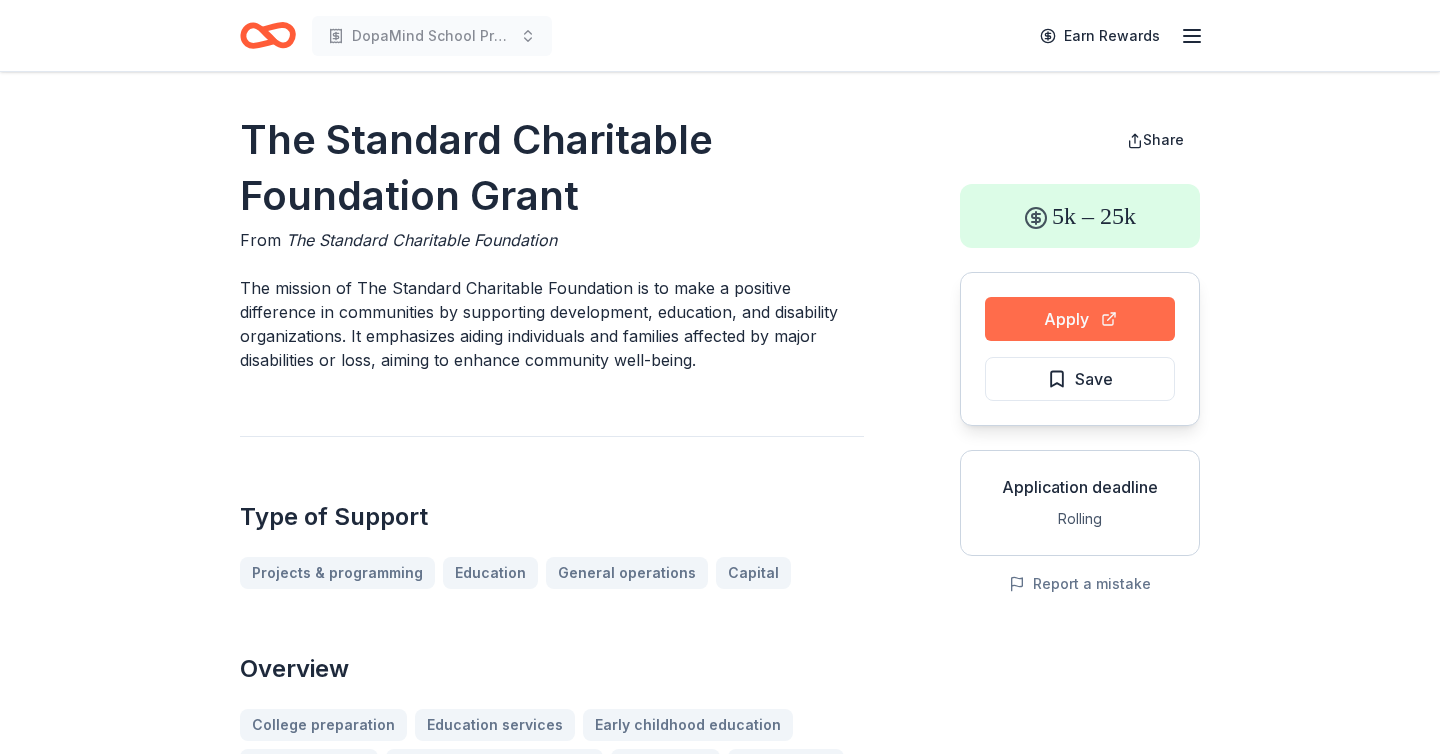 click on "Apply" at bounding box center [1080, 319] 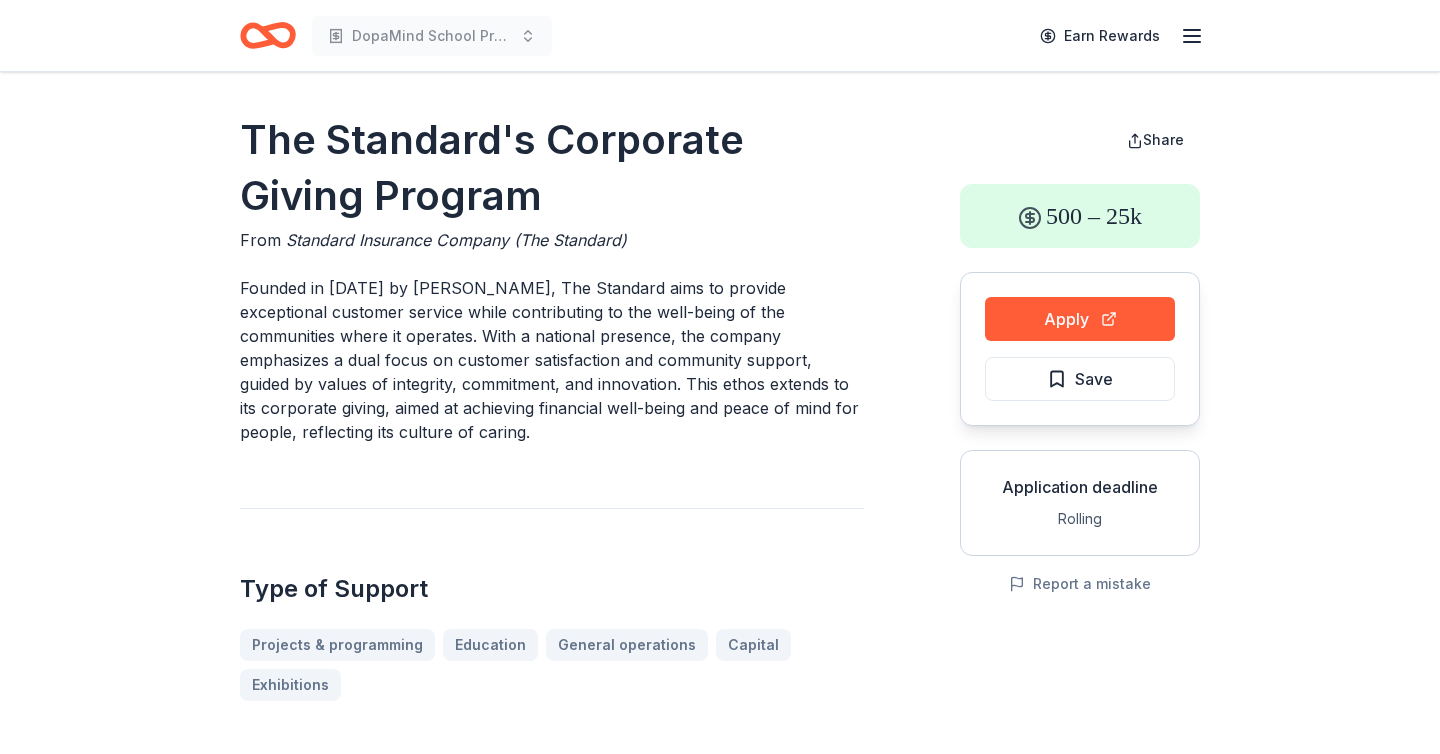 scroll, scrollTop: 0, scrollLeft: 0, axis: both 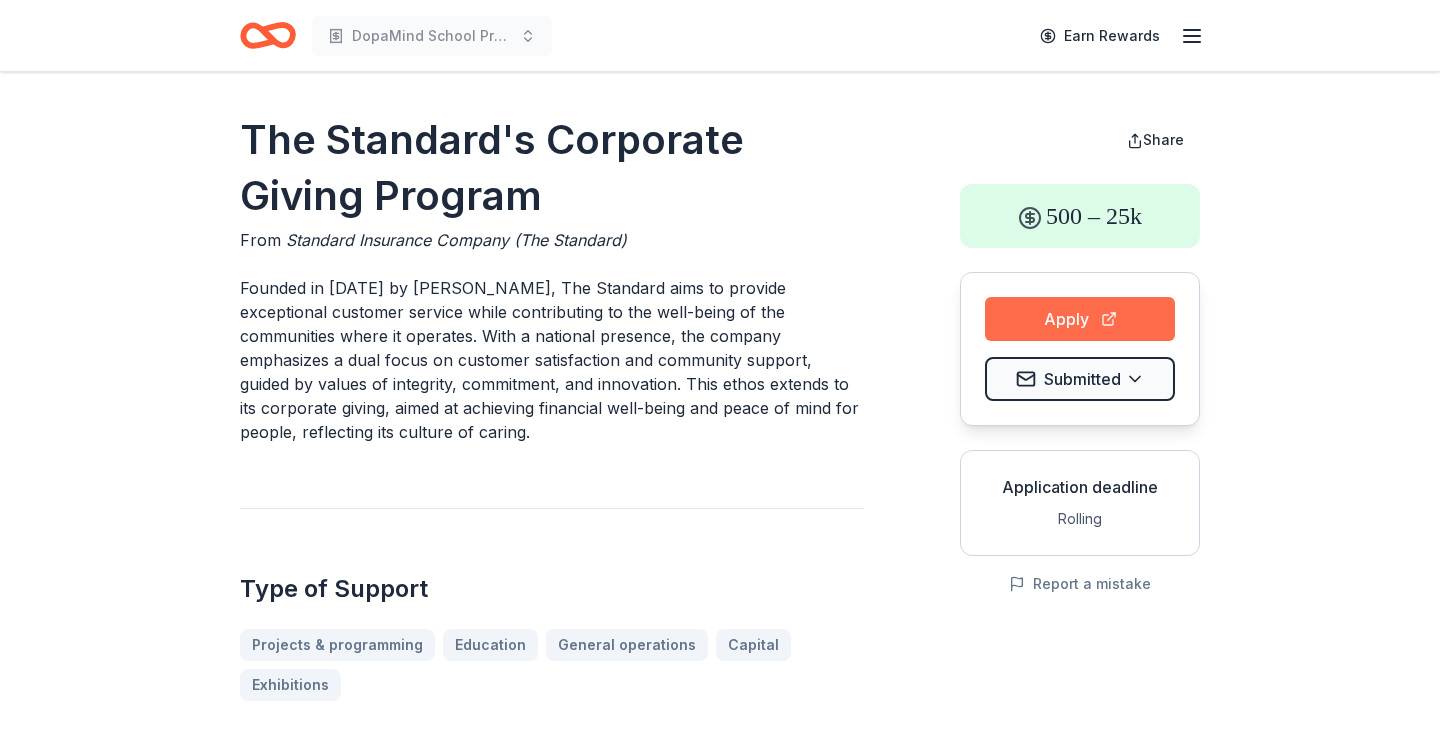 click on "Apply" at bounding box center [1080, 319] 